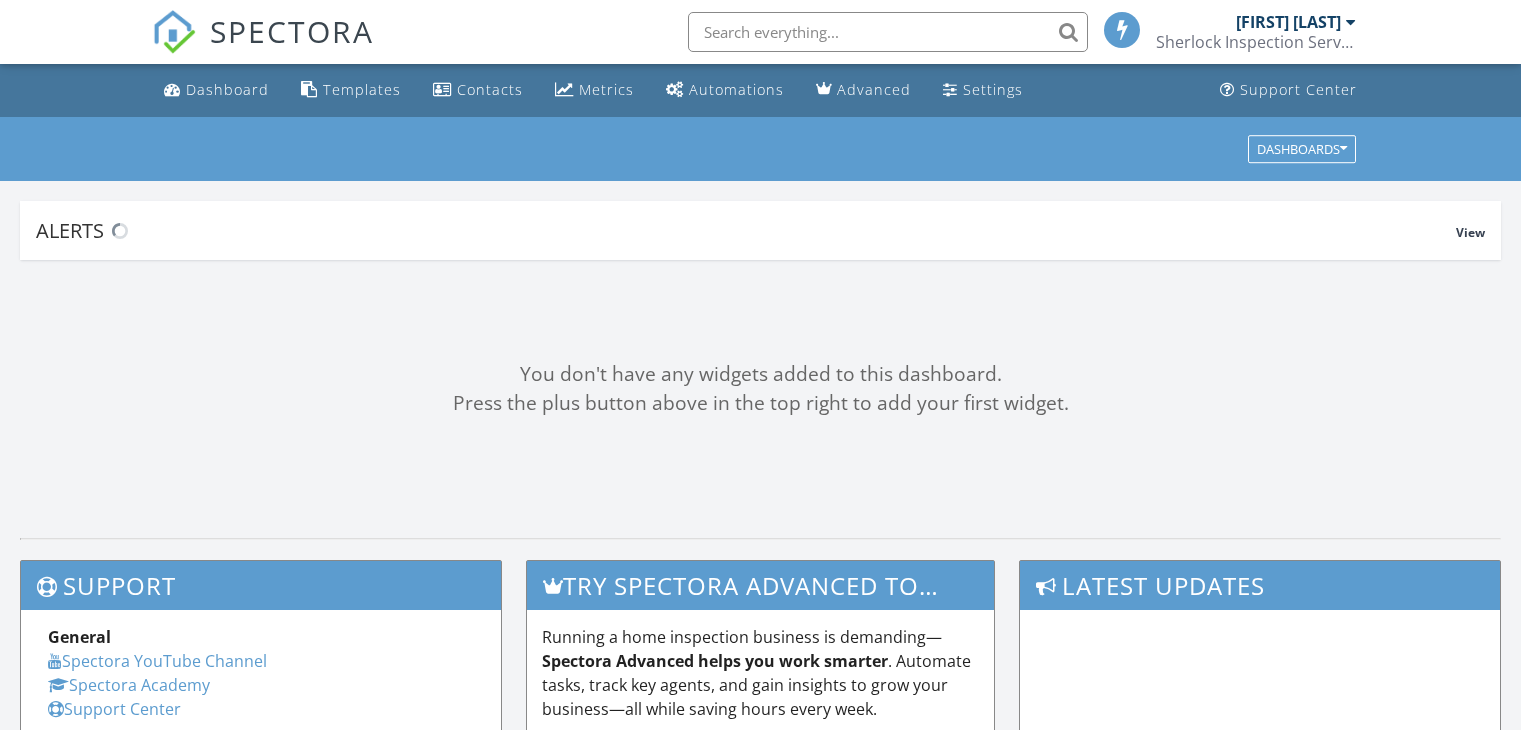 scroll, scrollTop: 0, scrollLeft: 0, axis: both 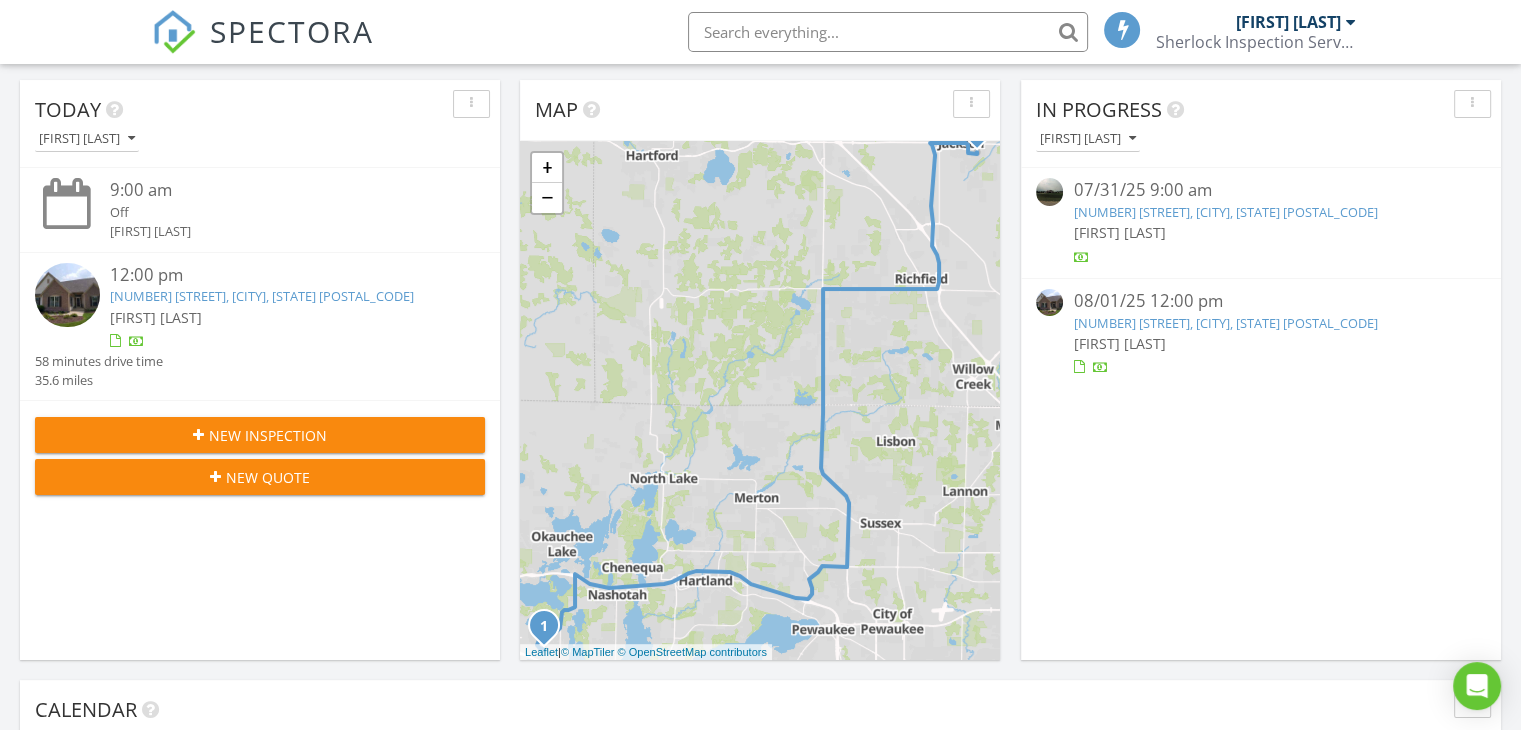 click on "1851 Wellsprings Ct, Oconomowoc, WI 53066" at bounding box center [1225, 323] 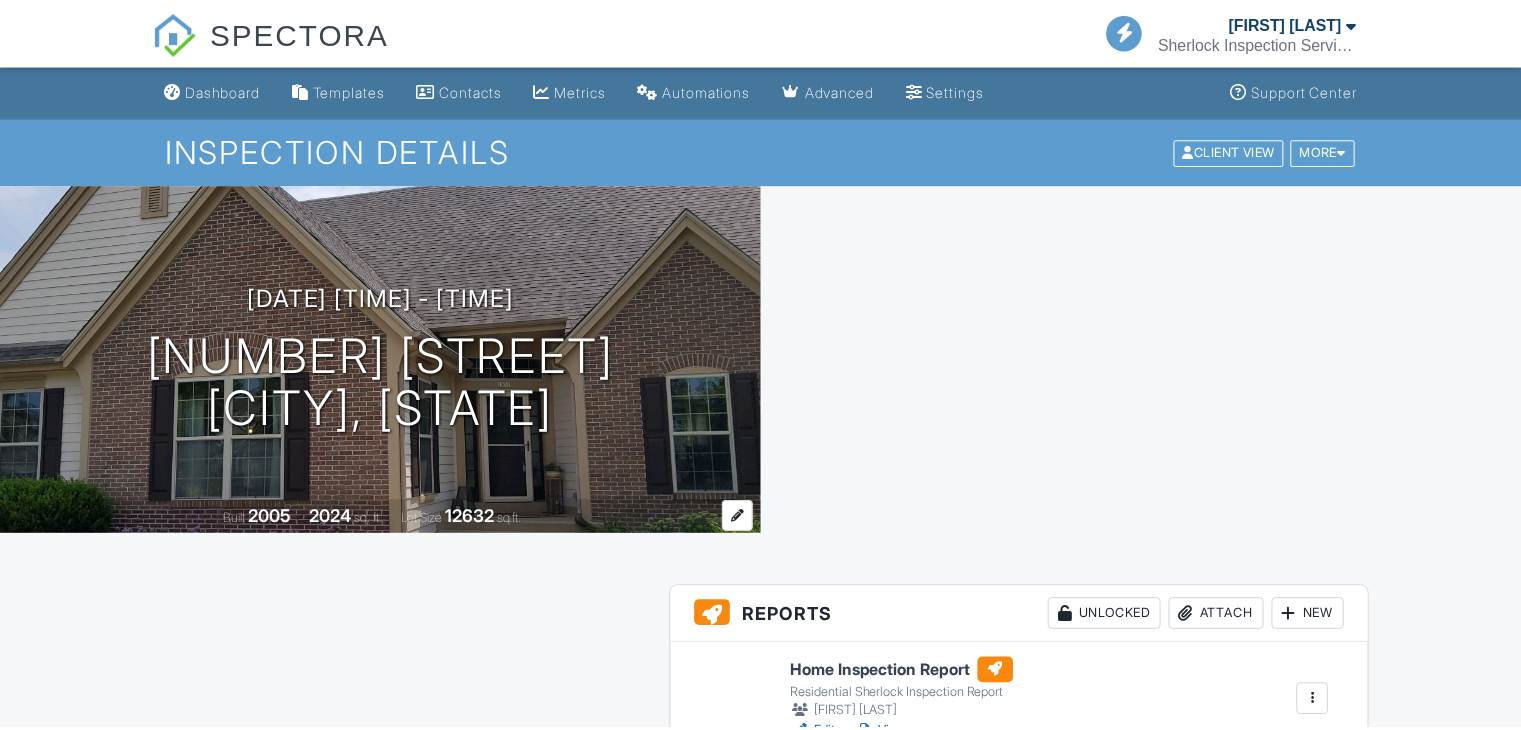 scroll, scrollTop: 200, scrollLeft: 0, axis: vertical 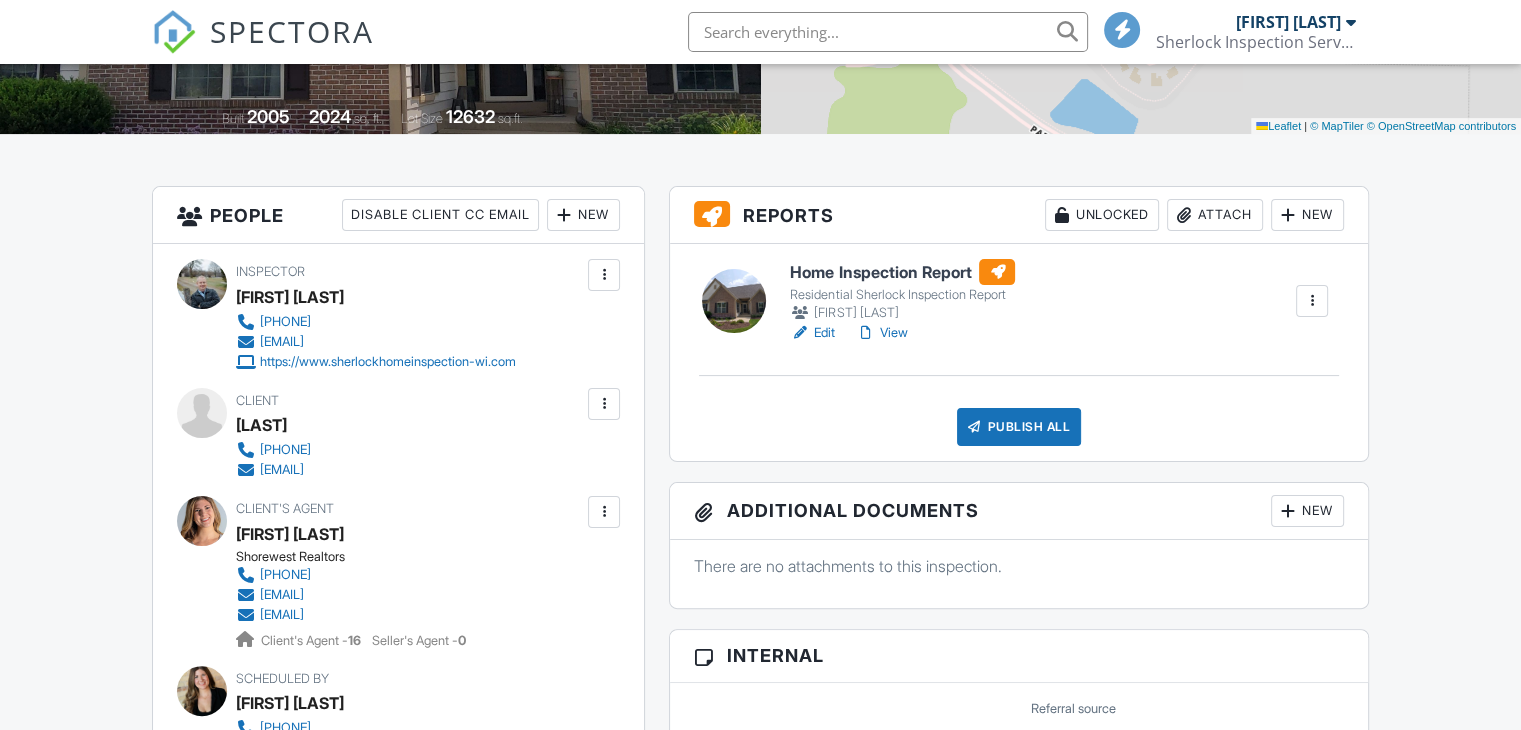 click on "View" at bounding box center (881, 333) 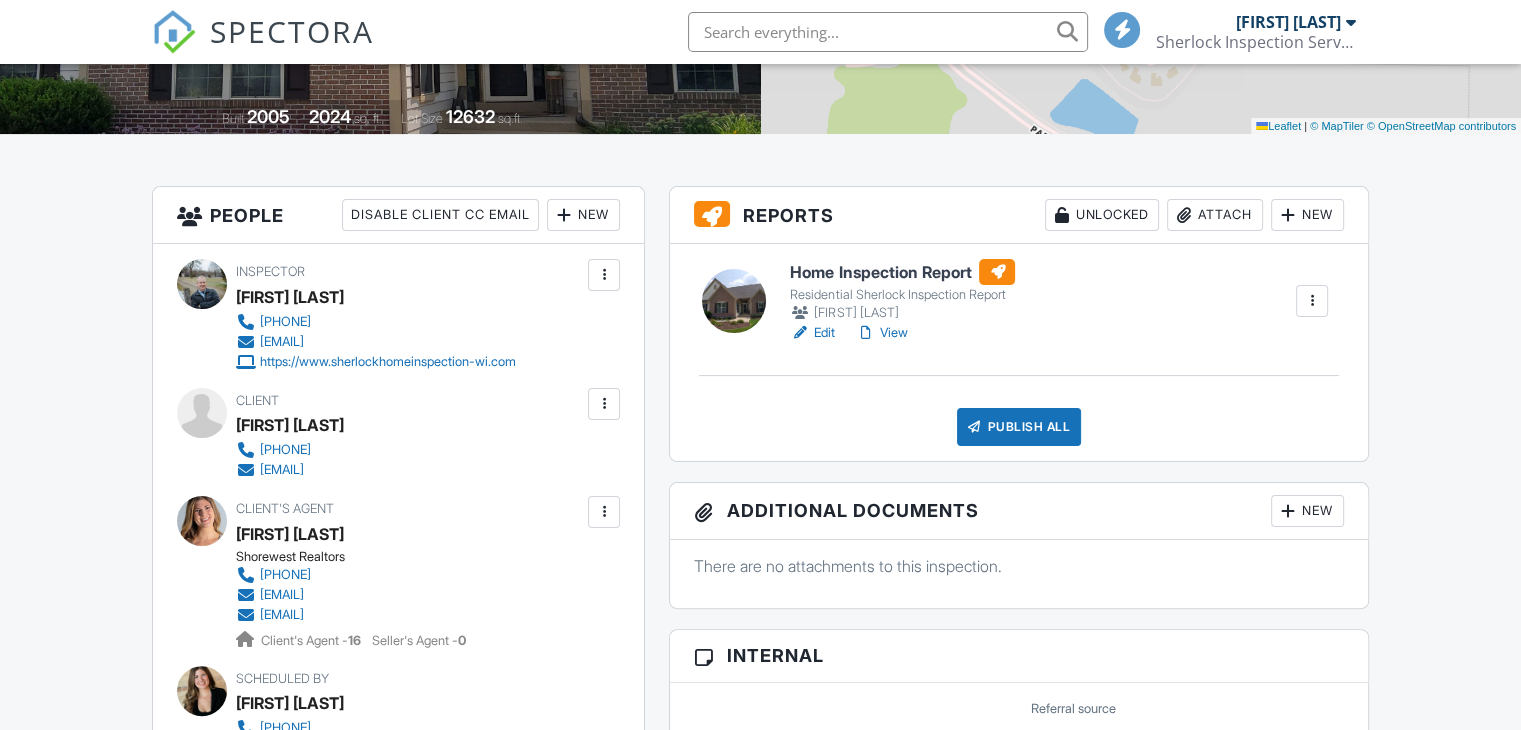 scroll, scrollTop: 400, scrollLeft: 0, axis: vertical 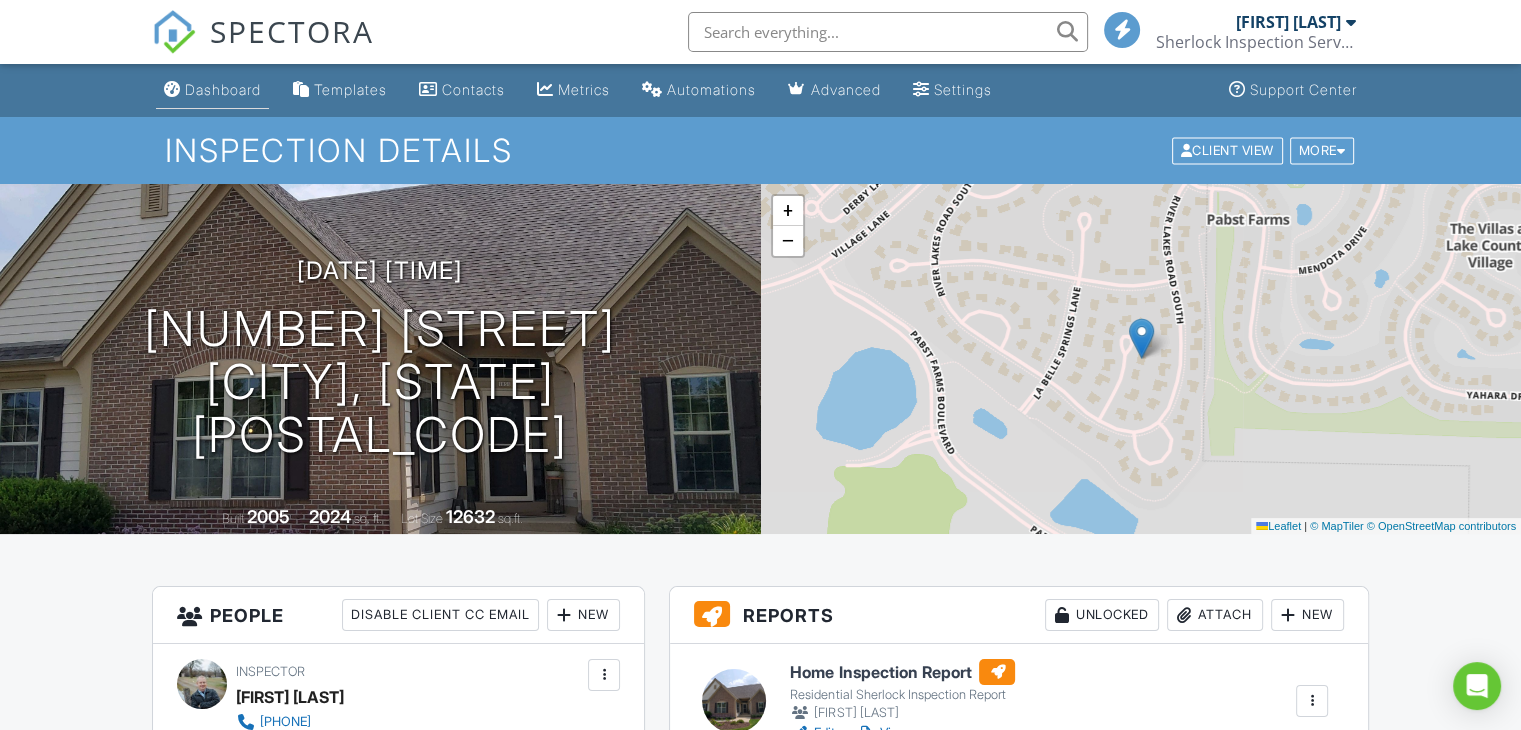 click on "Dashboard" at bounding box center [223, 89] 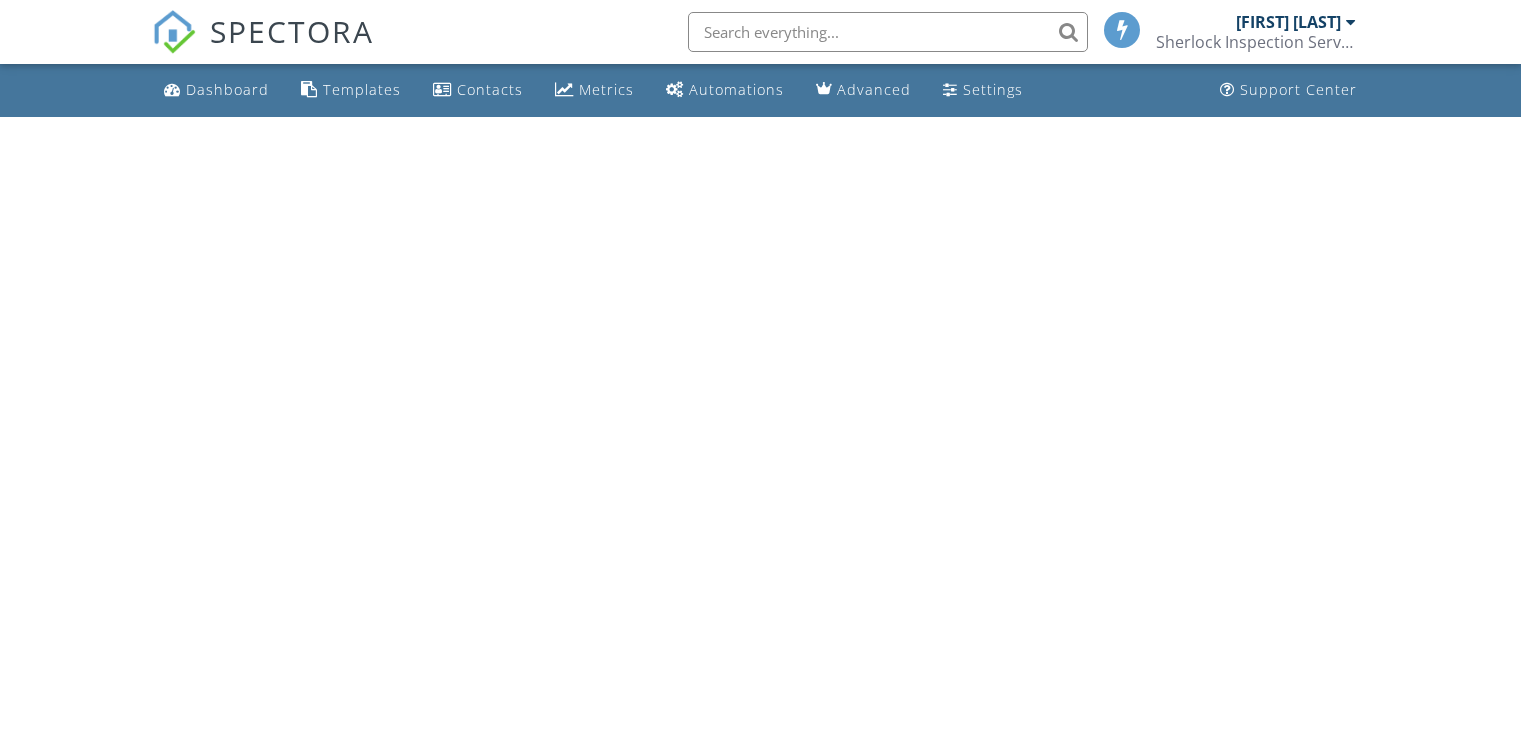 scroll, scrollTop: 0, scrollLeft: 0, axis: both 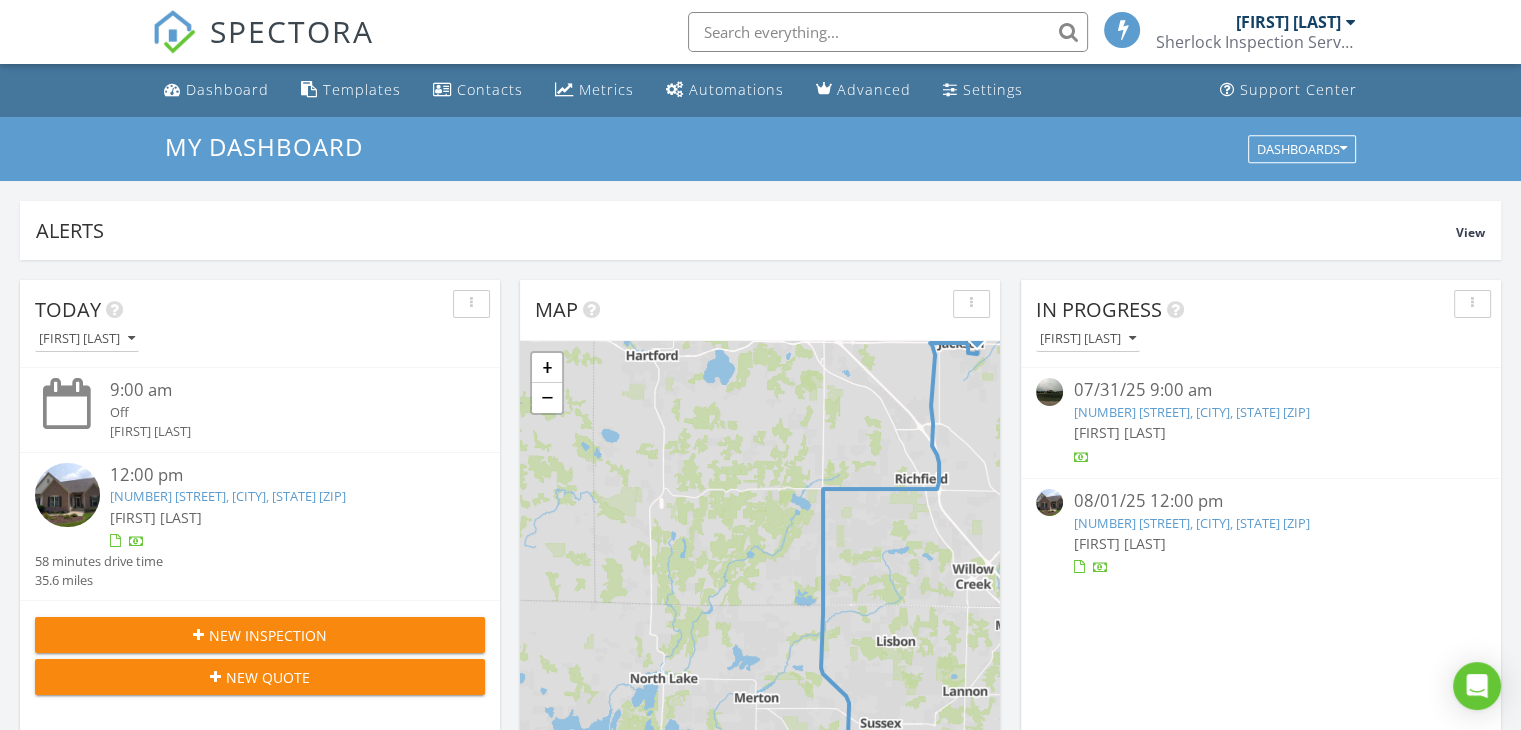 click on "[NUMBER] [STREET], [CITY], [STATE] [POSTAL_CODE]" at bounding box center (1191, 523) 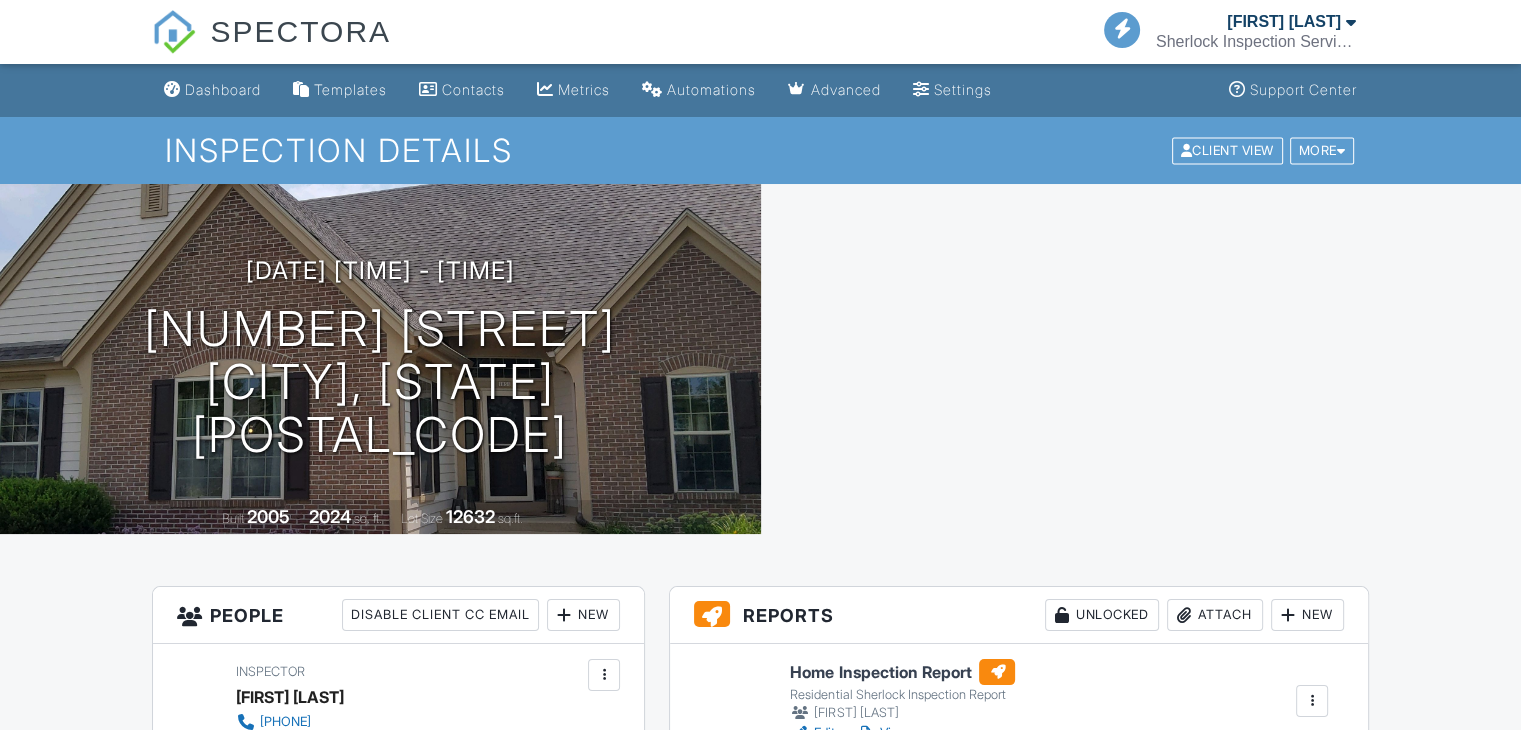 scroll, scrollTop: 239, scrollLeft: 0, axis: vertical 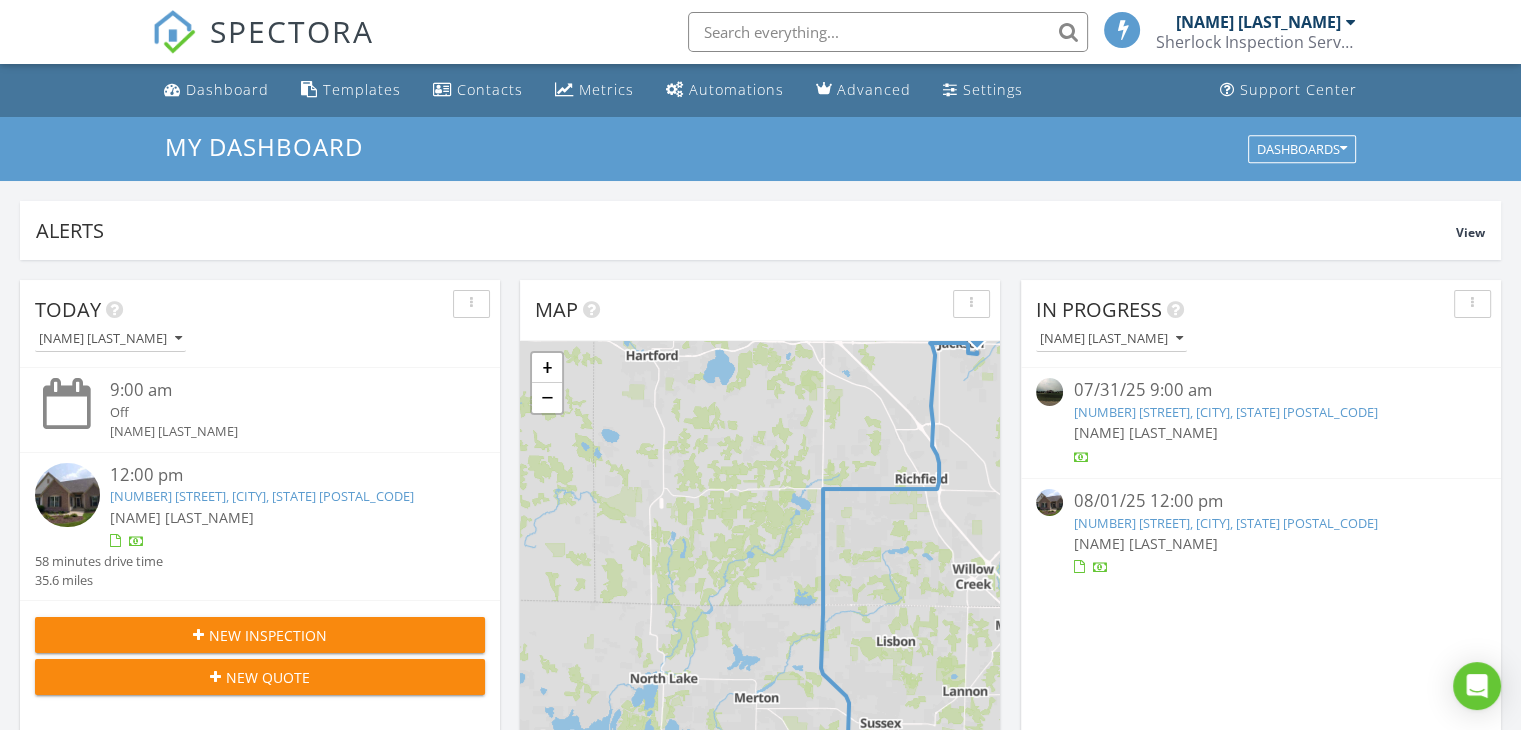 click on "[NUMBER] [STREET], [CITY], [STATE] [POSTAL_CODE]" at bounding box center [1225, 523] 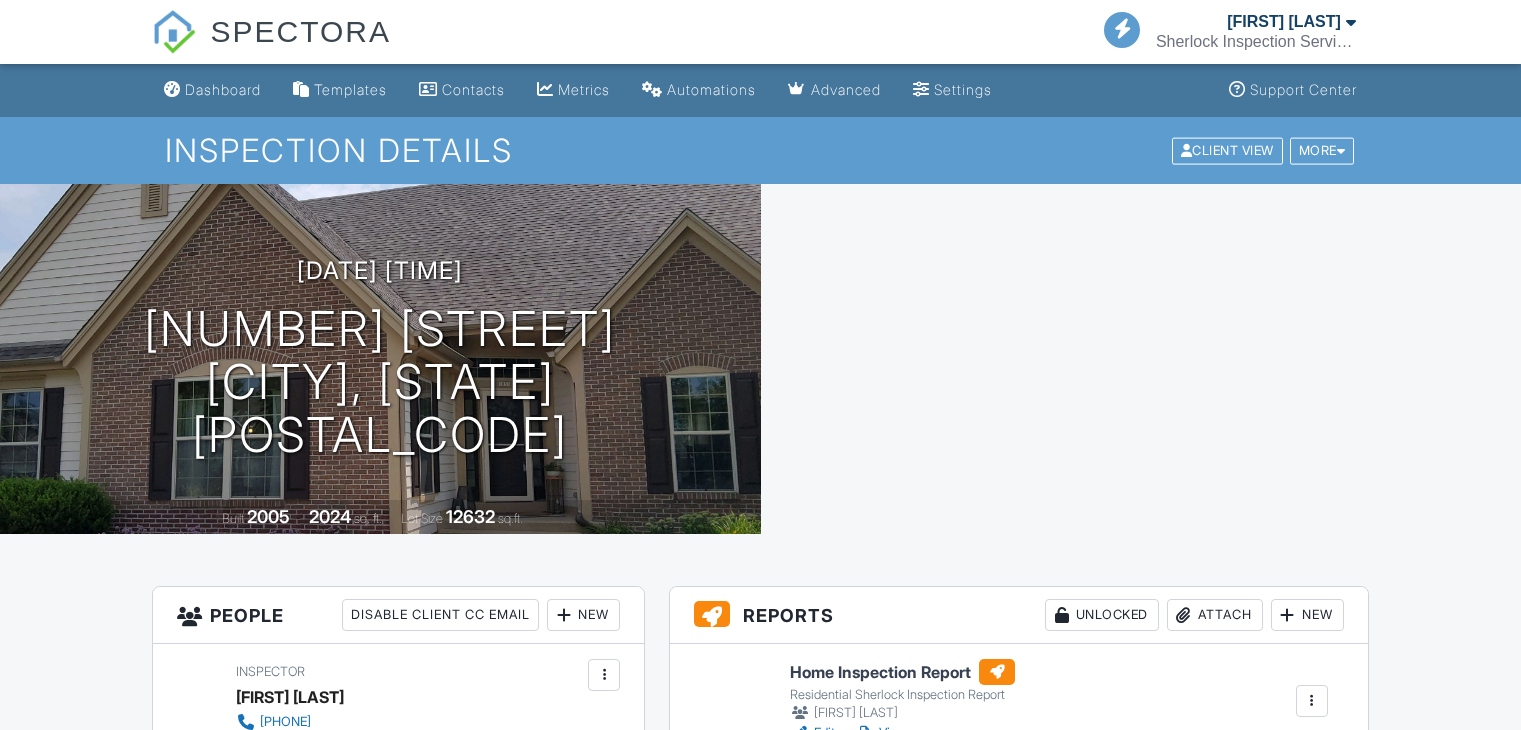 scroll, scrollTop: 0, scrollLeft: 0, axis: both 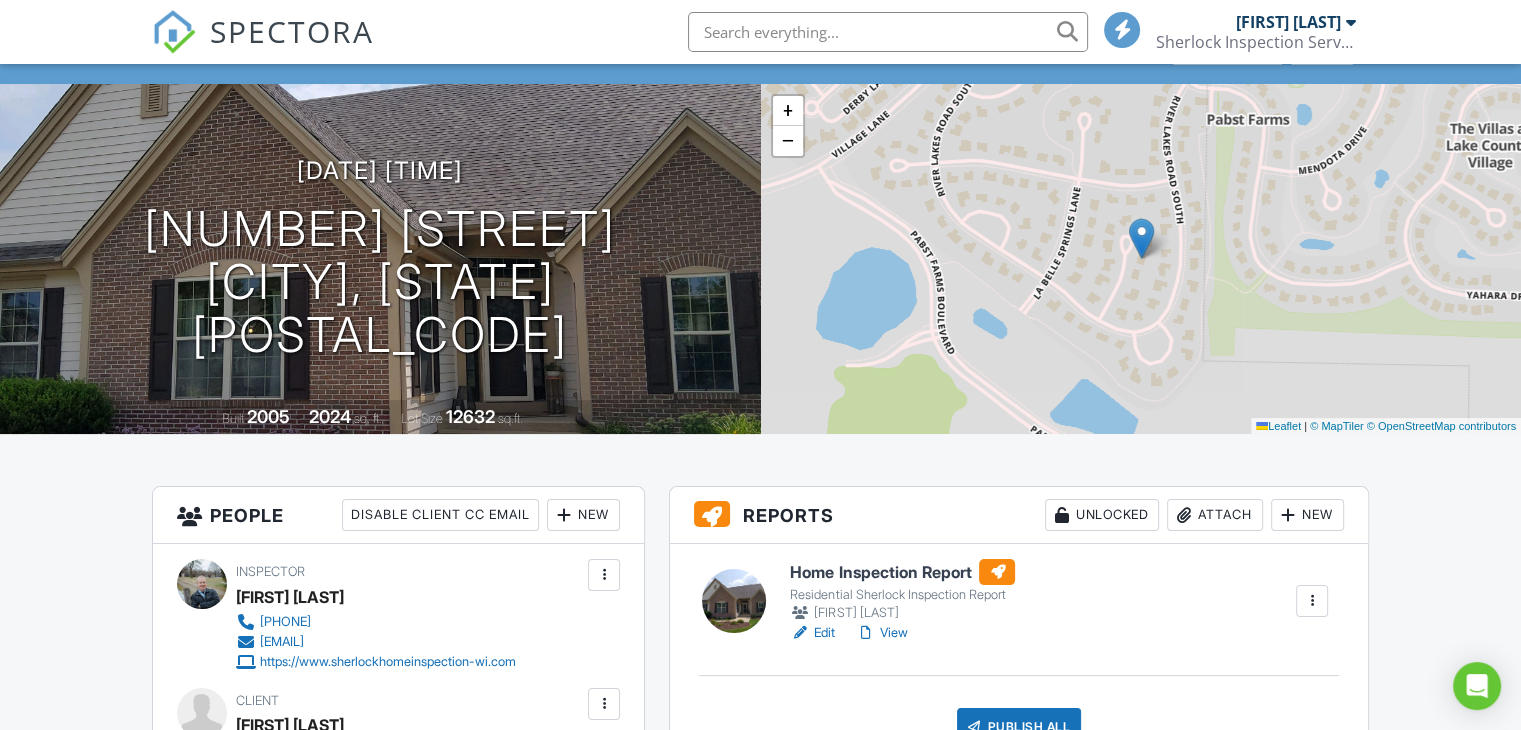 click on "View" at bounding box center (881, 633) 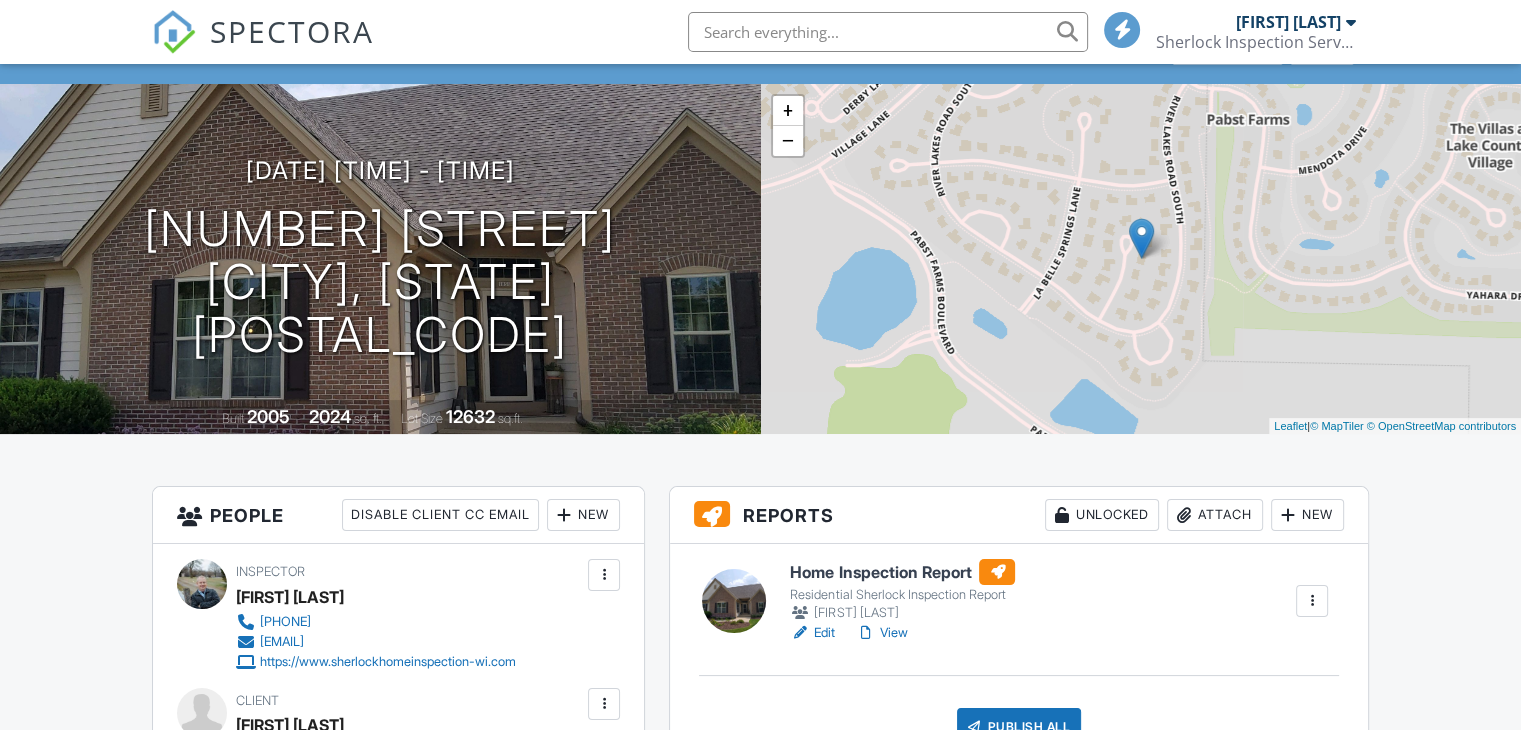 scroll, scrollTop: 100, scrollLeft: 0, axis: vertical 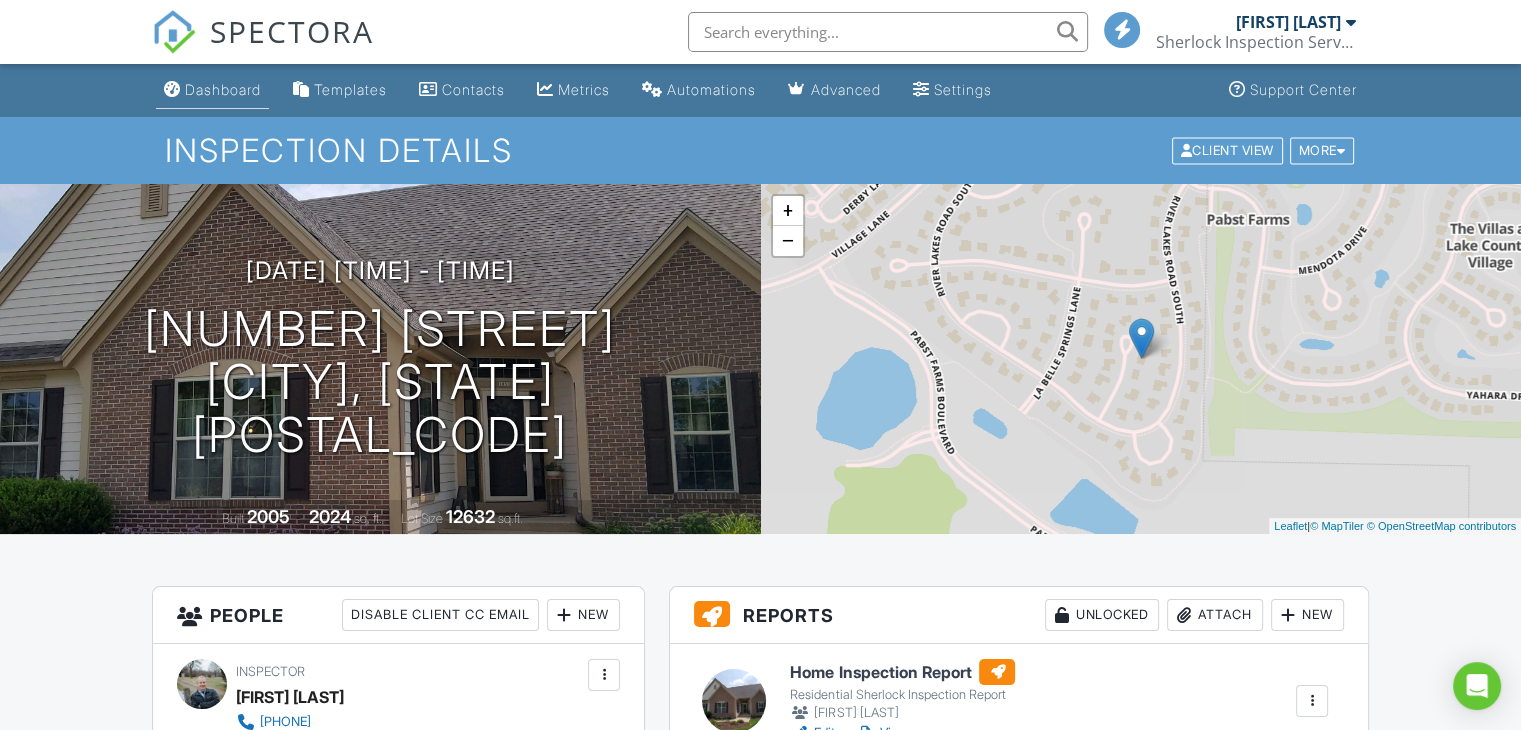 click on "Dashboard" at bounding box center (223, 89) 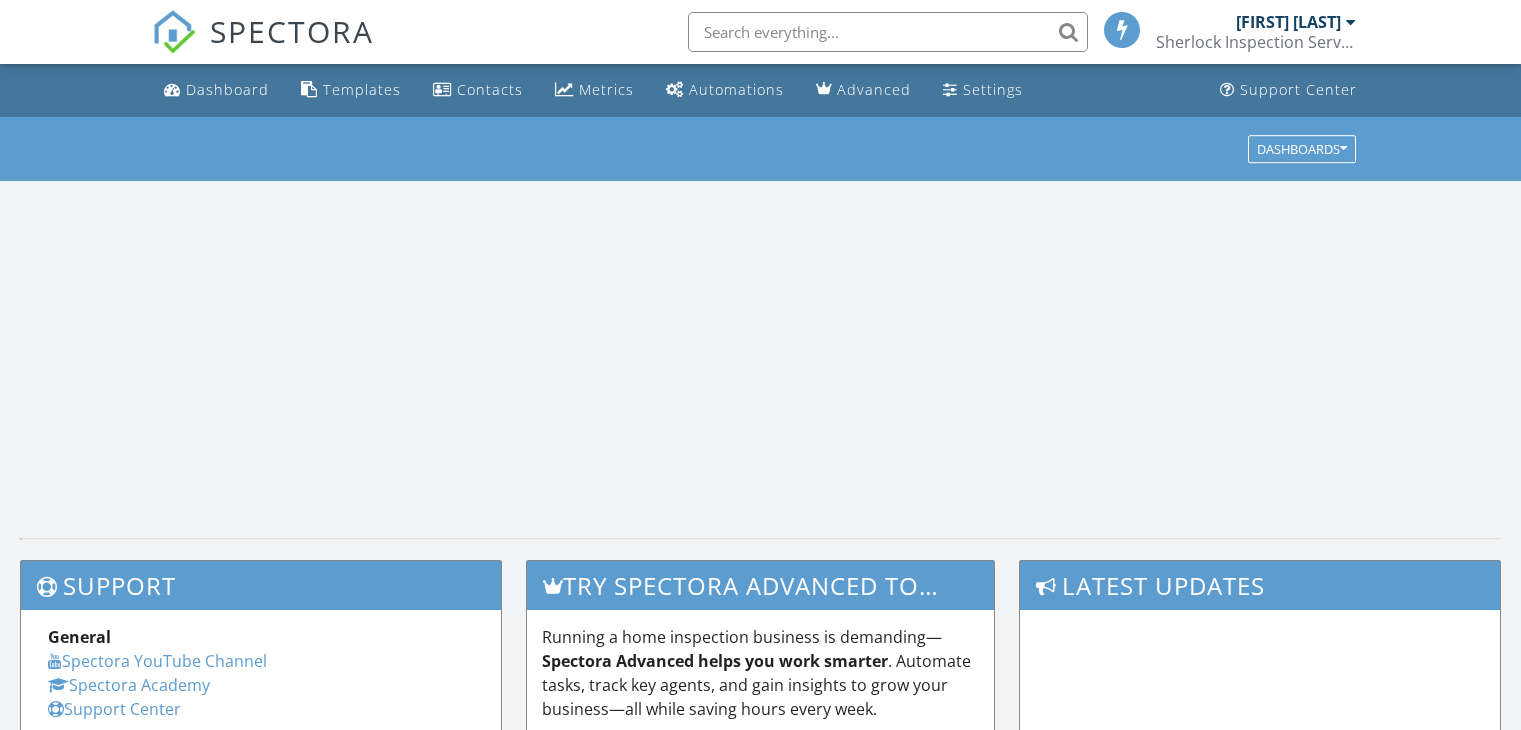 scroll, scrollTop: 0, scrollLeft: 0, axis: both 